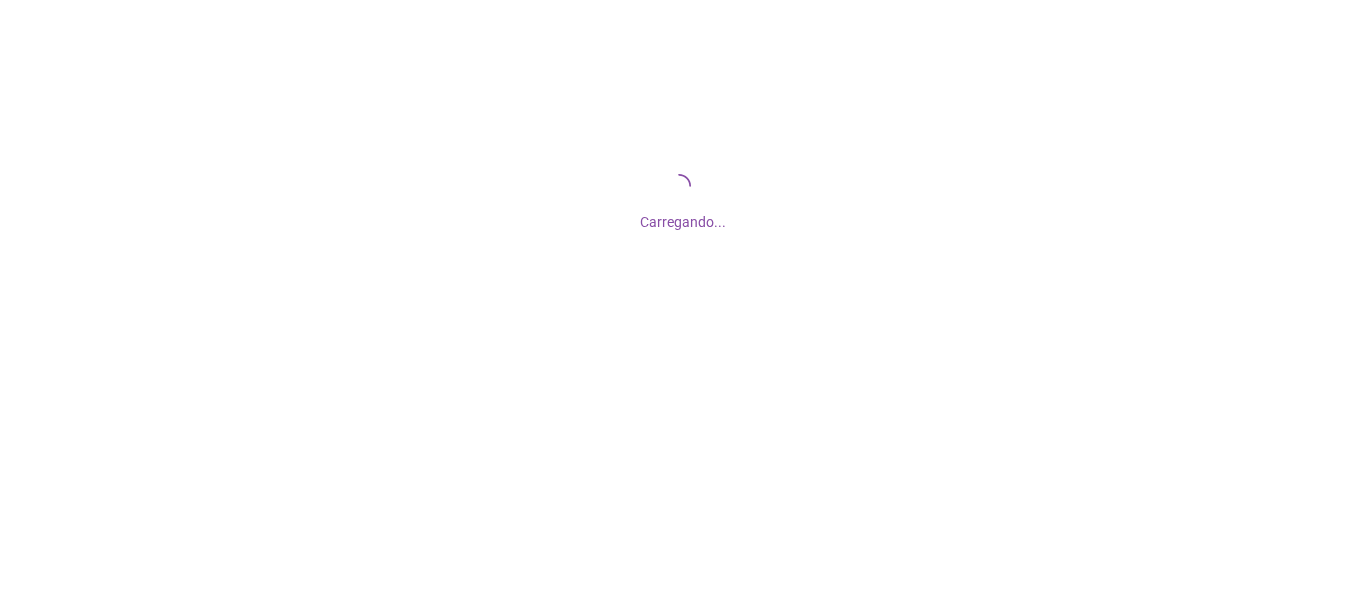 scroll, scrollTop: 0, scrollLeft: 0, axis: both 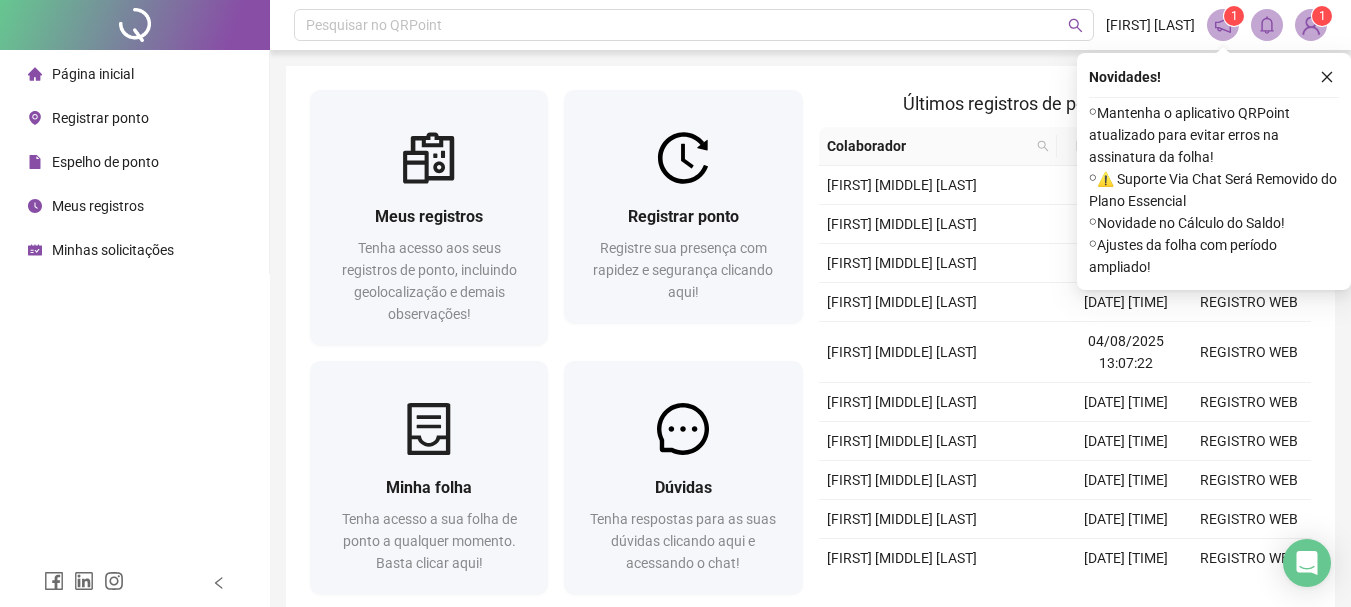 click at bounding box center [1311, 25] 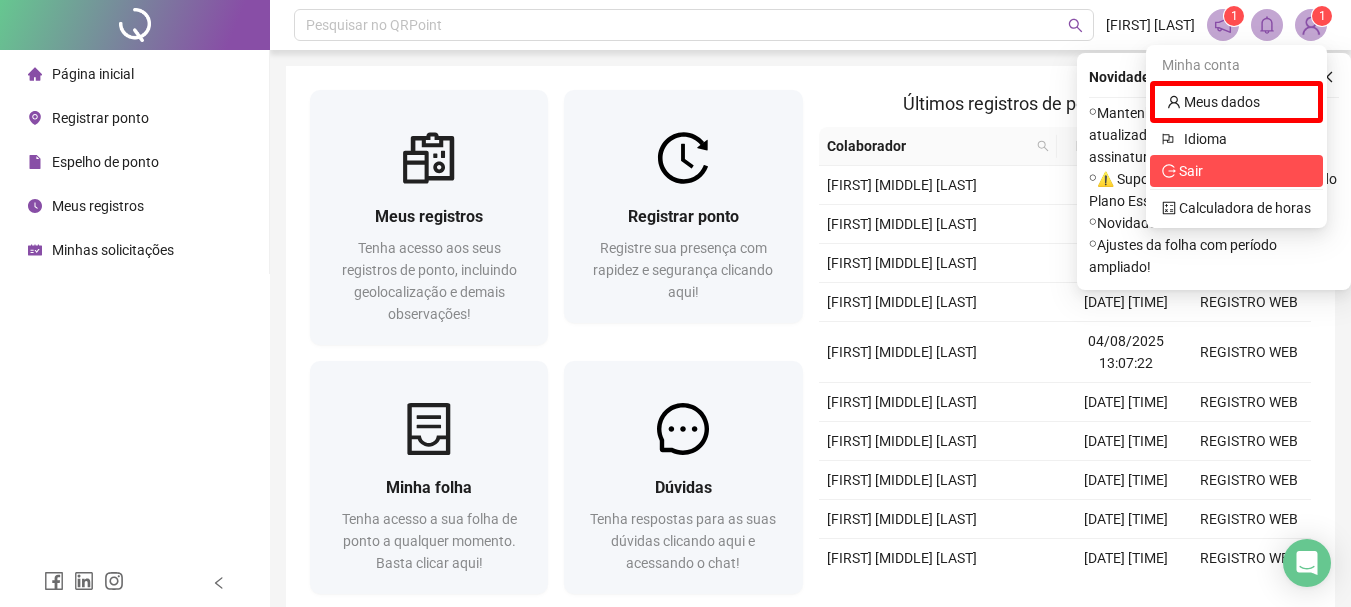 click on "Sair" at bounding box center [1191, 171] 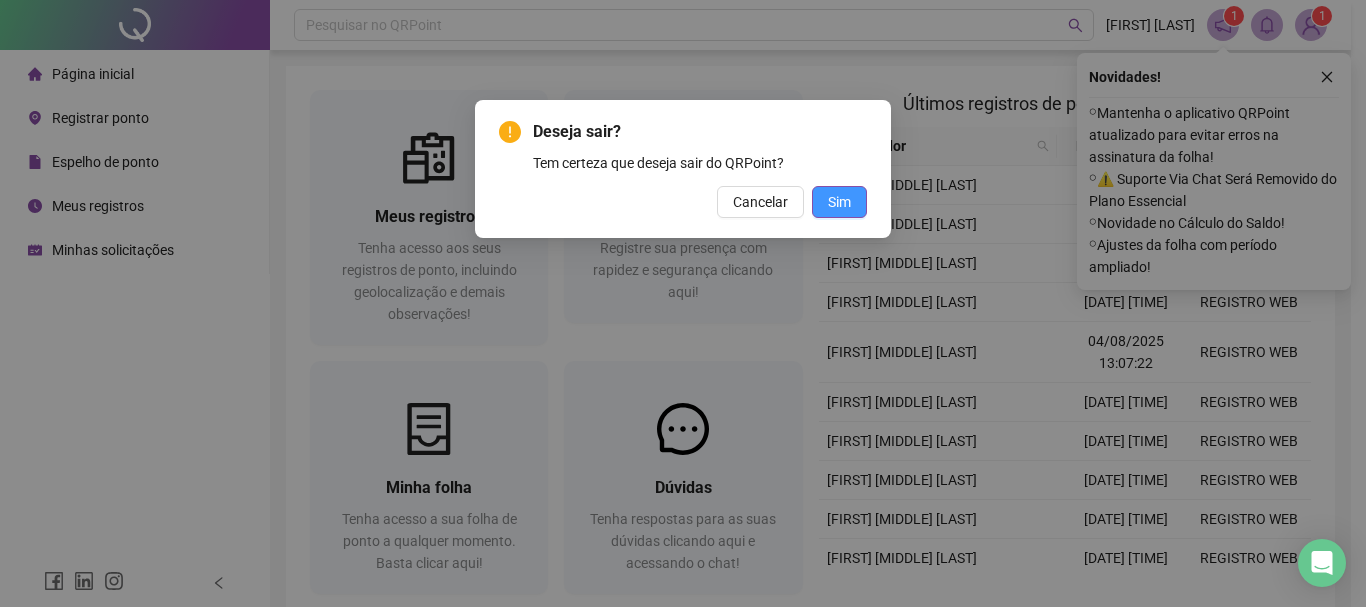 click on "Sim" at bounding box center (839, 202) 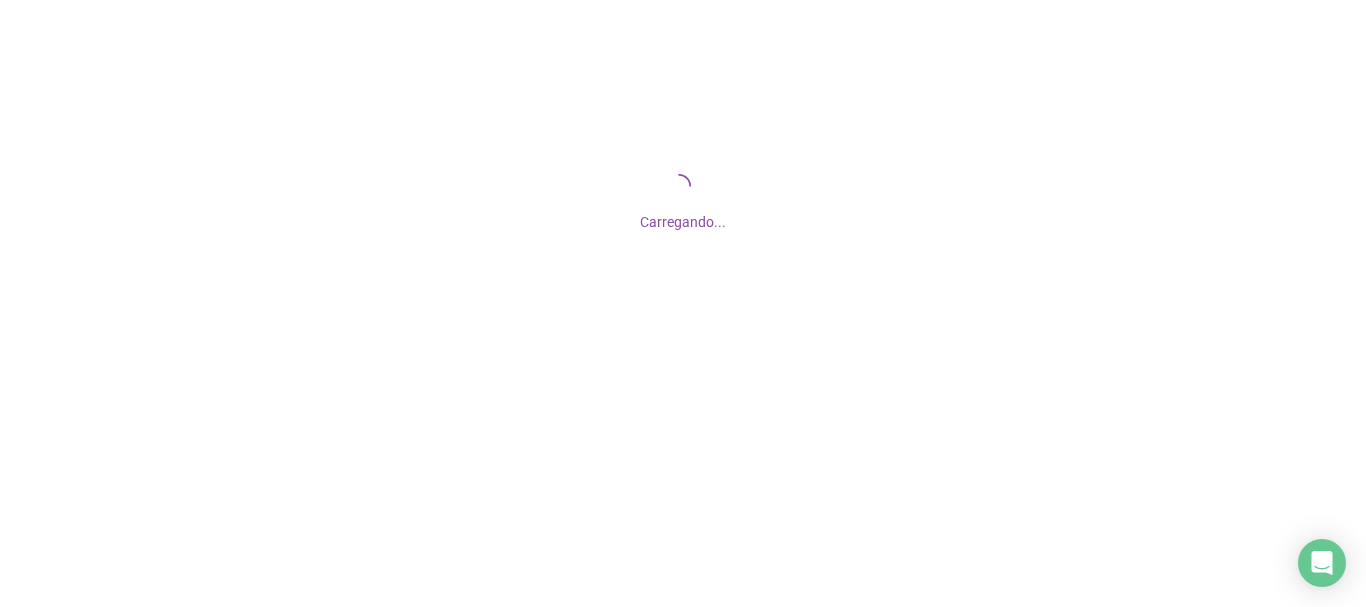scroll, scrollTop: 0, scrollLeft: 0, axis: both 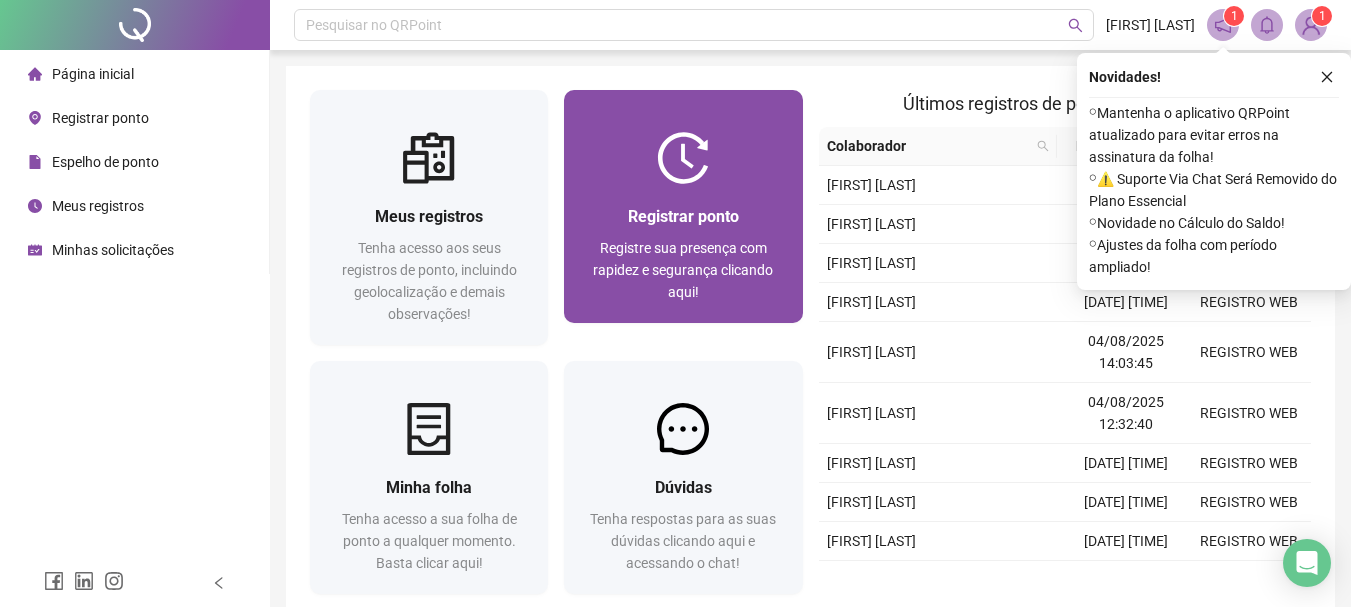 click on "Registrar ponto Registre sua presença com rapidez e segurança clicando aqui!" at bounding box center [683, 253] 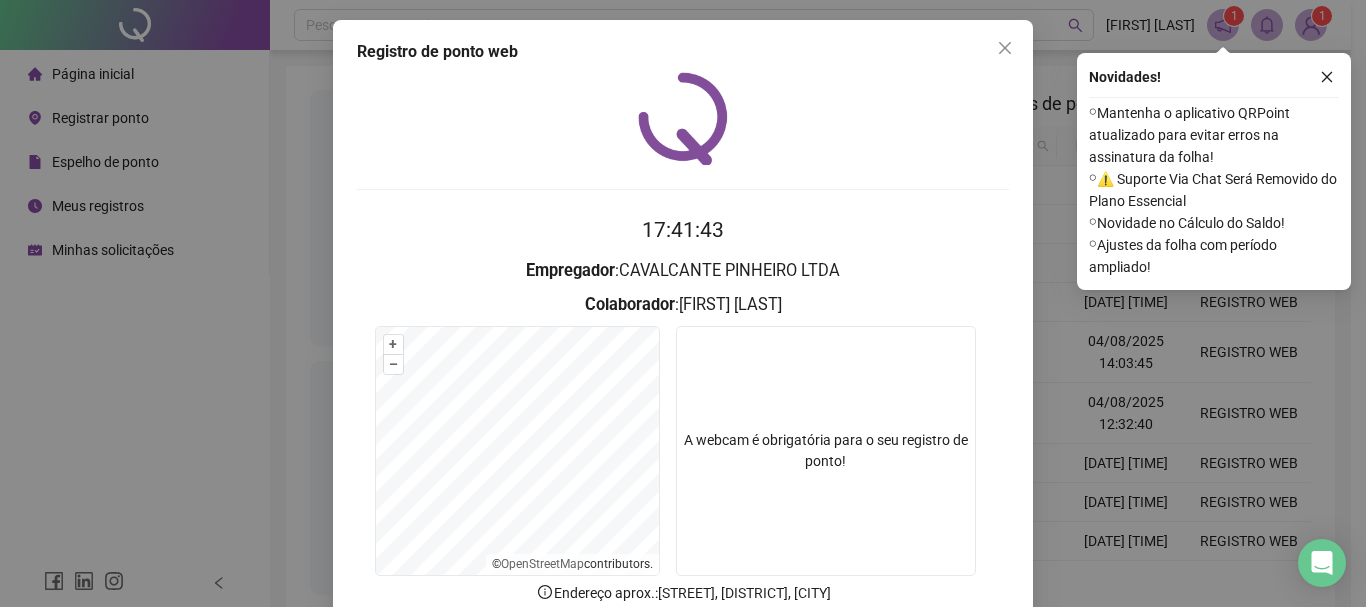 scroll, scrollTop: 130, scrollLeft: 0, axis: vertical 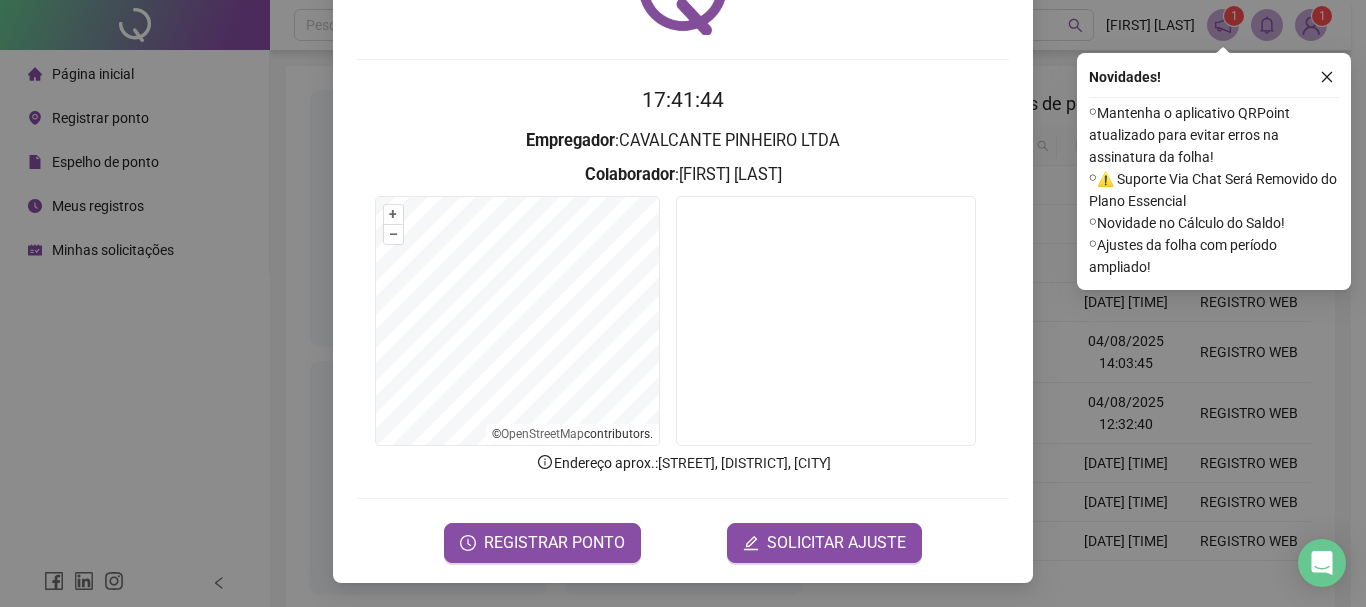 click on "[TIME] Empregador :  CAVALCANTE PINHEIRO LTDA Colaborador :  [FIRST] [LAST] + – ⇧ › ©  OpenStreetMap  contributors. Endereço aprox. :  [STREET], [DISTRICT], [CITY] REGISTRAR PONTO SOLICITAR AJUSTE" at bounding box center [683, 323] 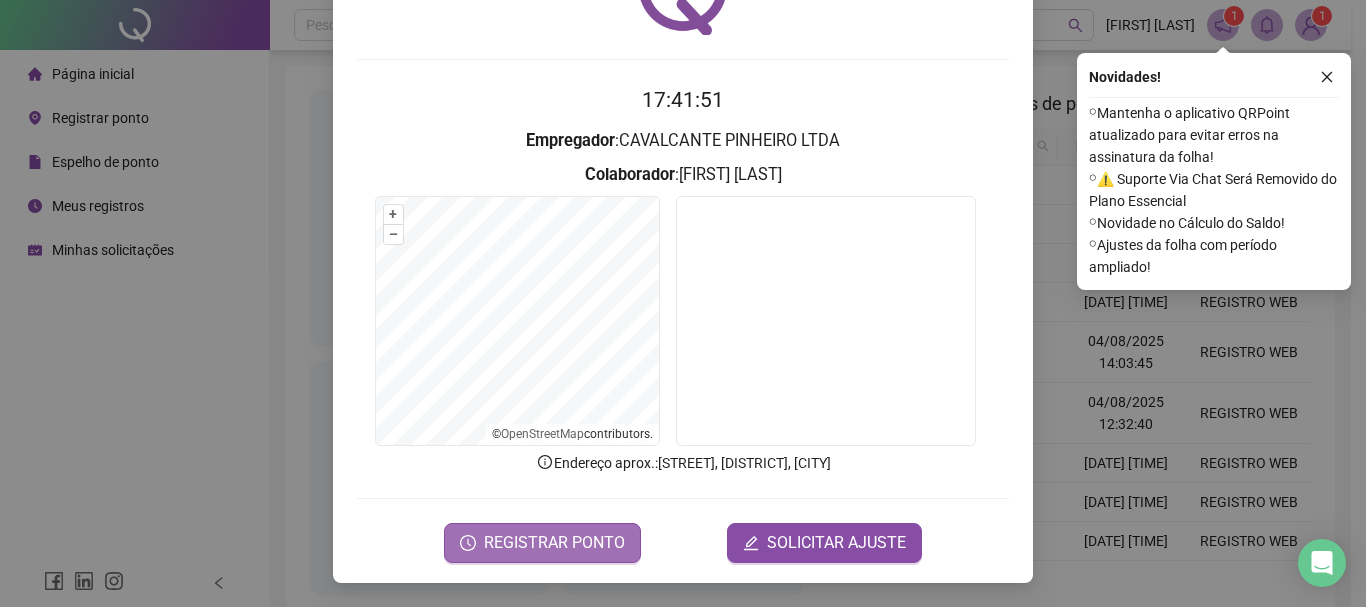 click on "REGISTRAR PONTO" at bounding box center [554, 543] 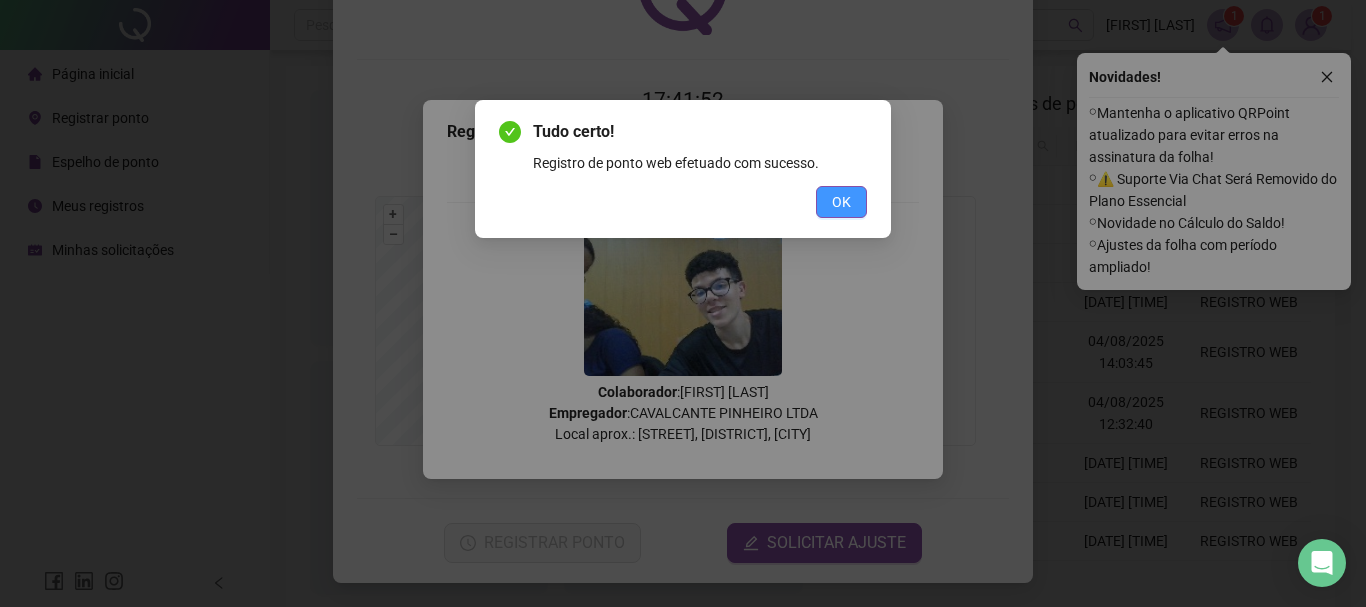 click on "OK" at bounding box center [841, 202] 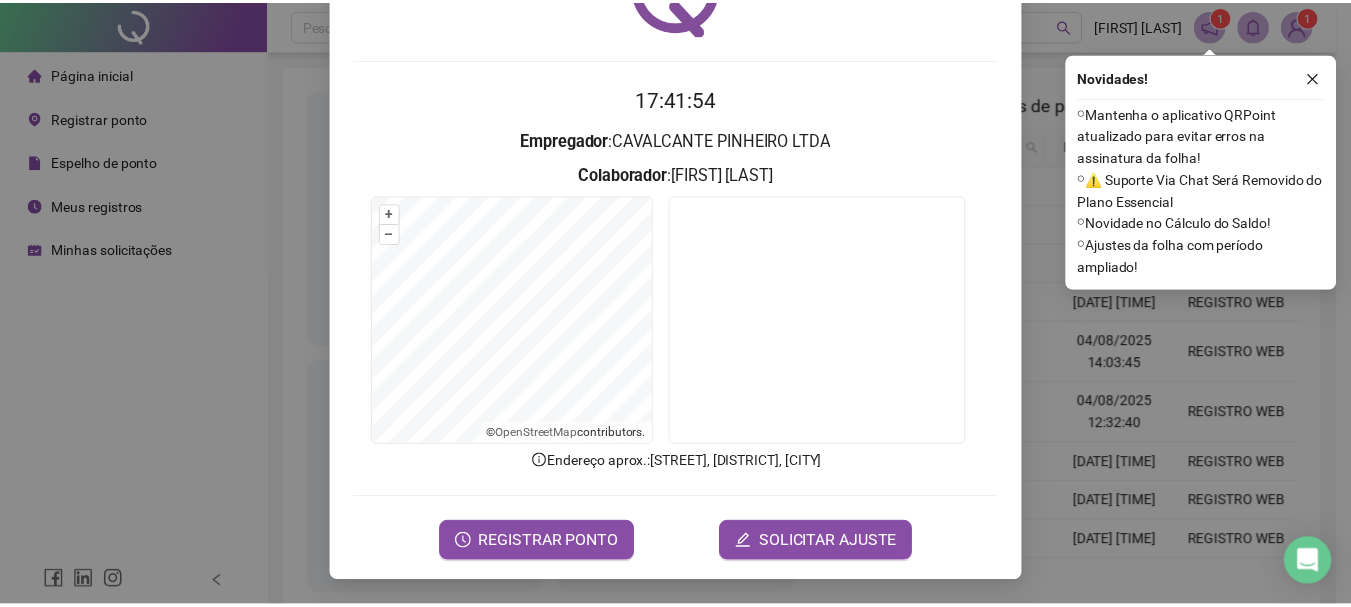 scroll, scrollTop: 30, scrollLeft: 0, axis: vertical 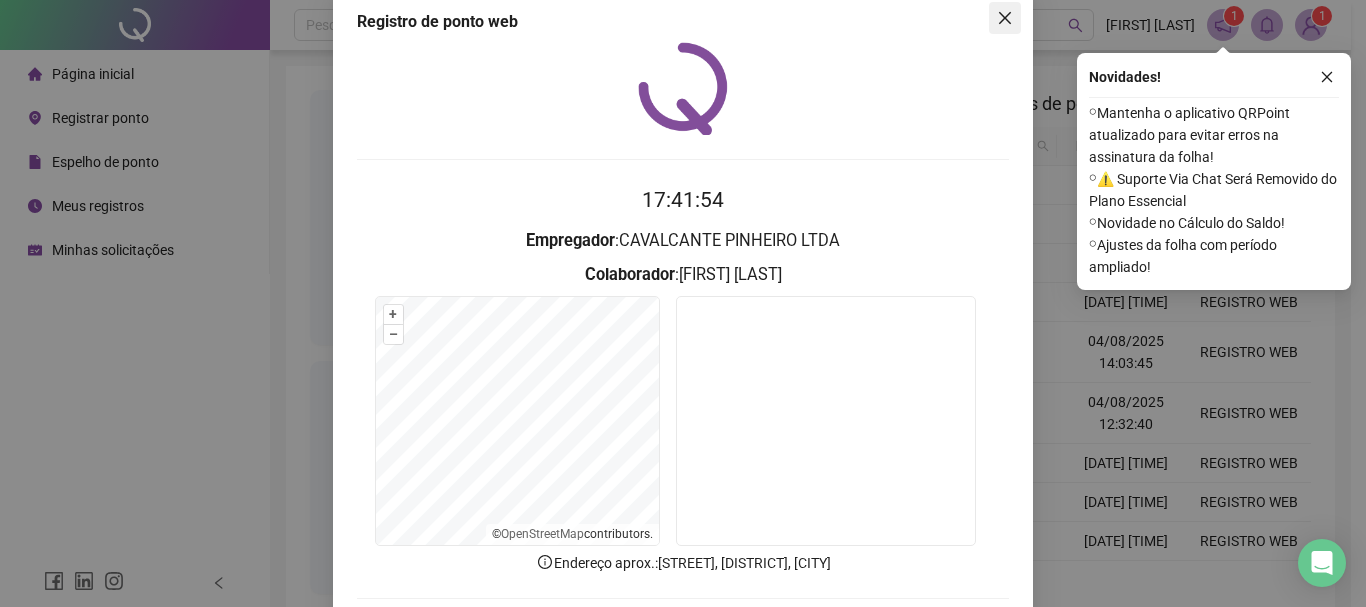 click 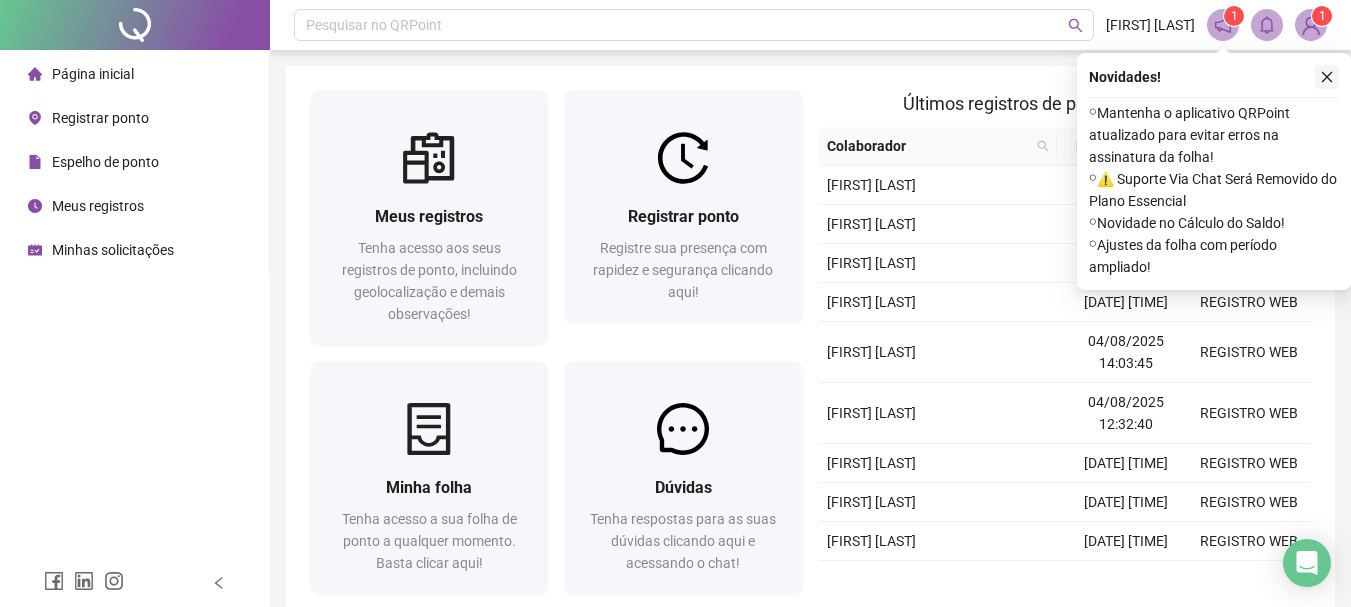 click at bounding box center [1327, 77] 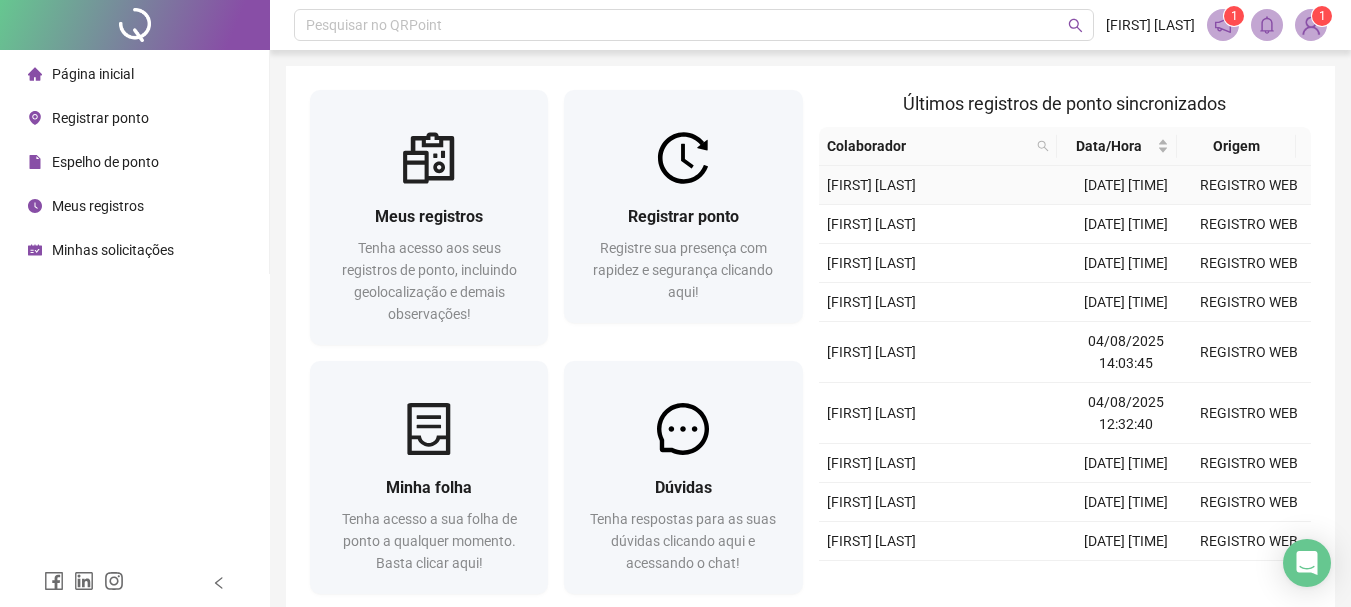 click on "[FIRST] [LAST]" at bounding box center (942, 185) 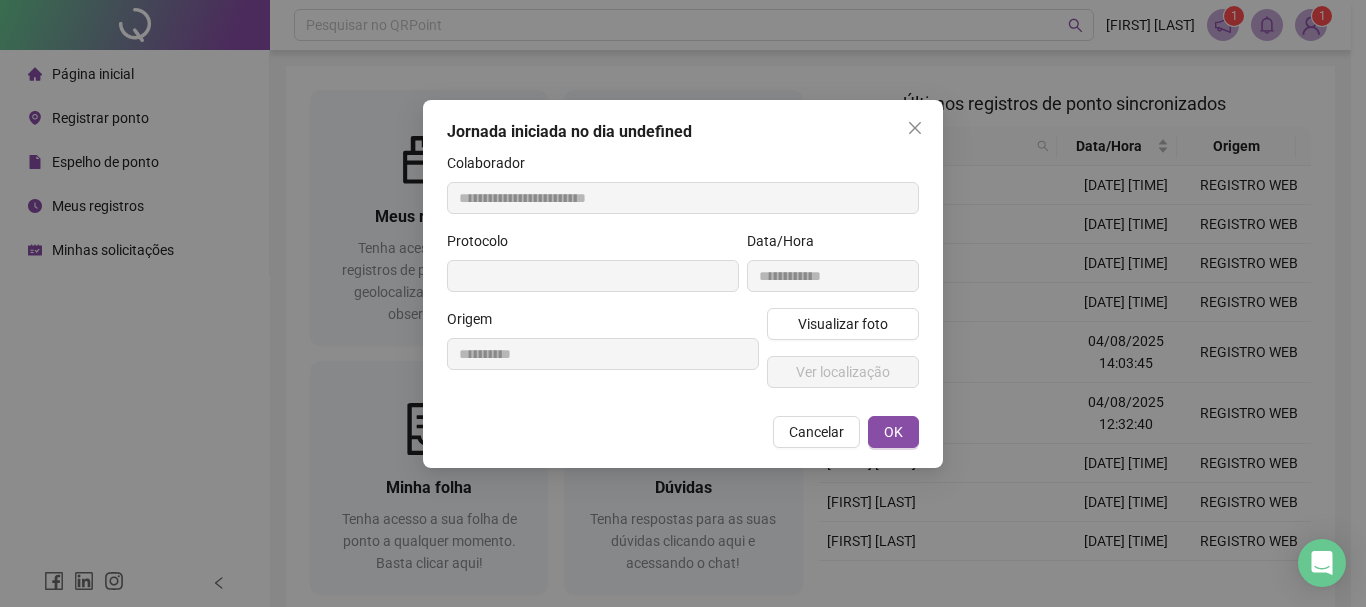 type on "**********" 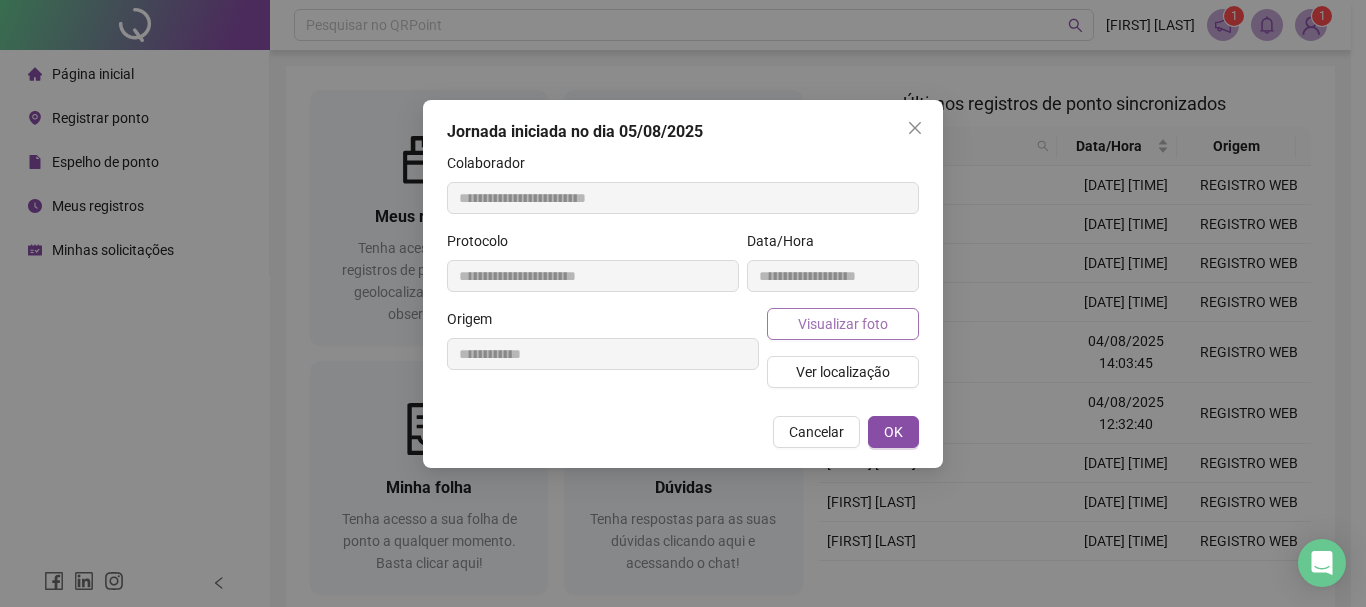 click on "Visualizar foto" at bounding box center [843, 324] 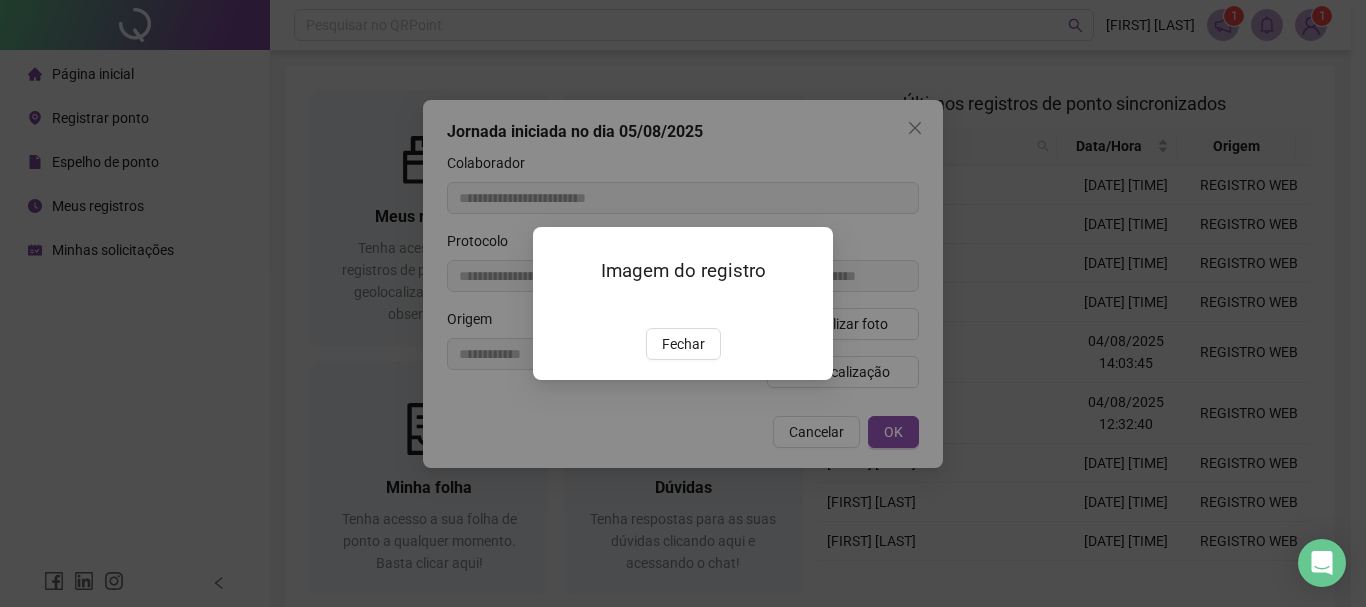 click at bounding box center (557, 307) 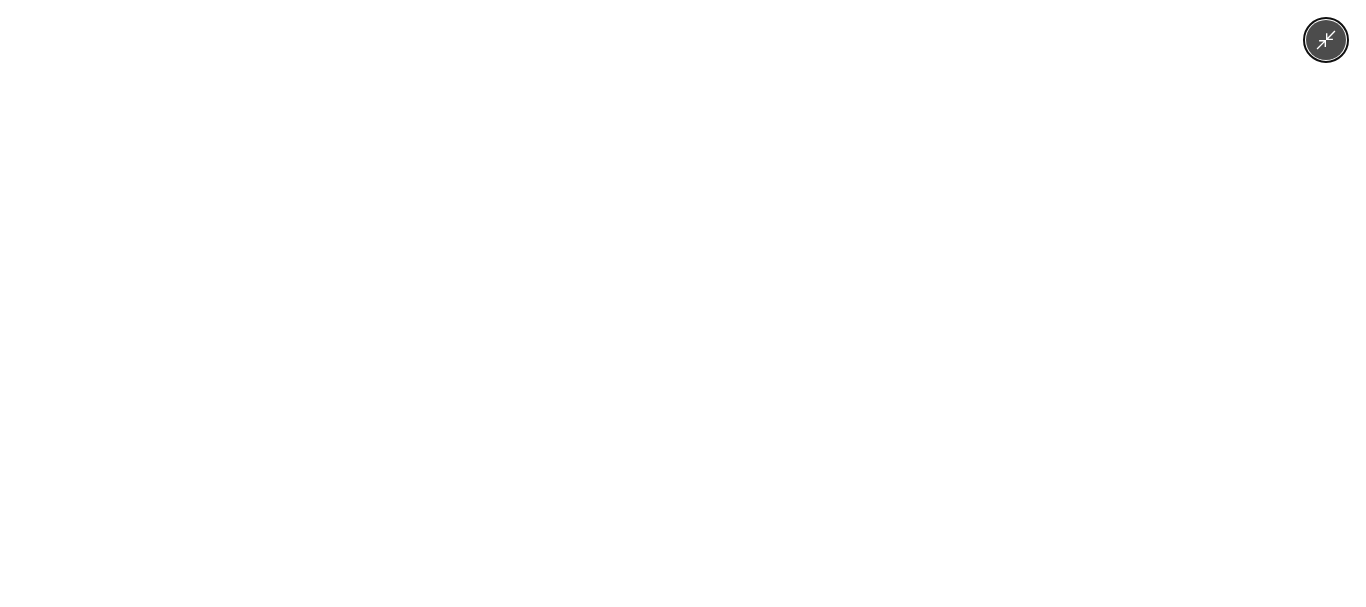 click at bounding box center (682, 303) 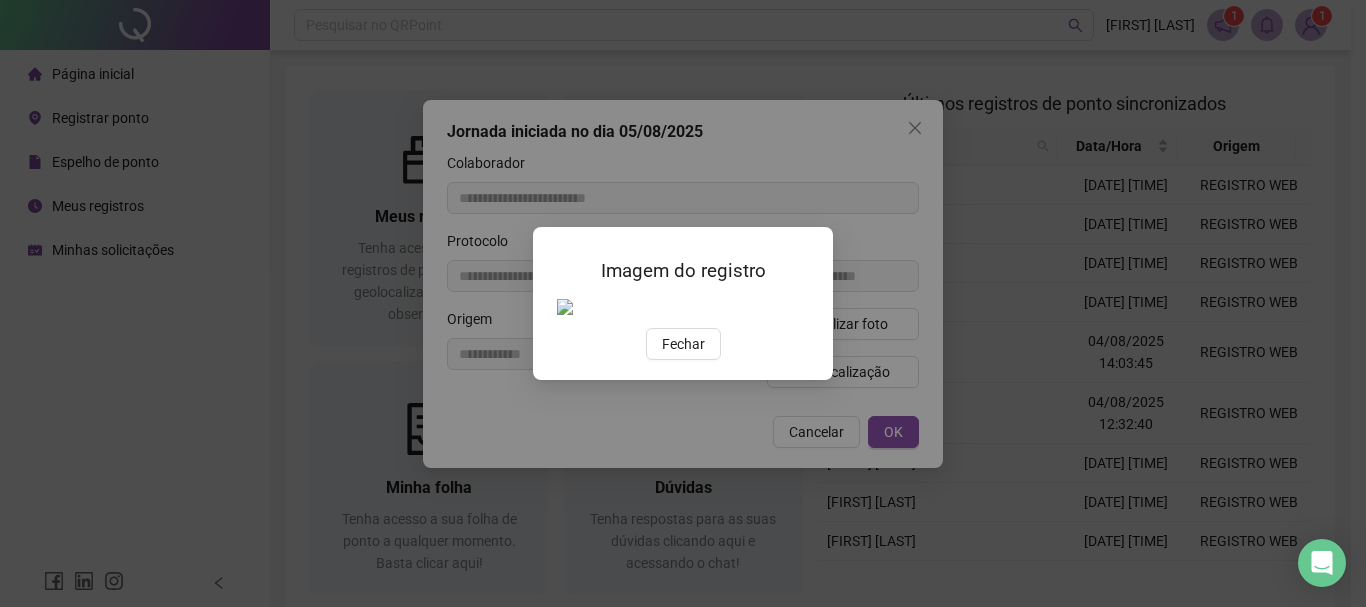 click on "Imagem do registro Fechar" at bounding box center [683, 303] 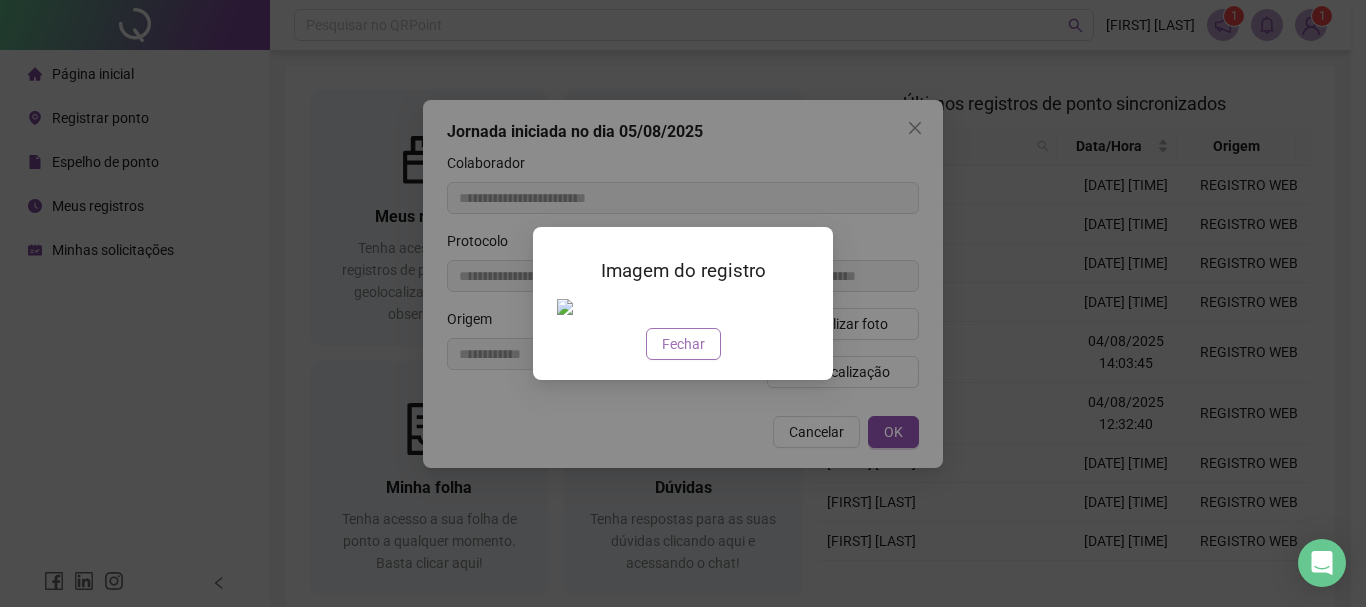 click on "Fechar" at bounding box center [683, 344] 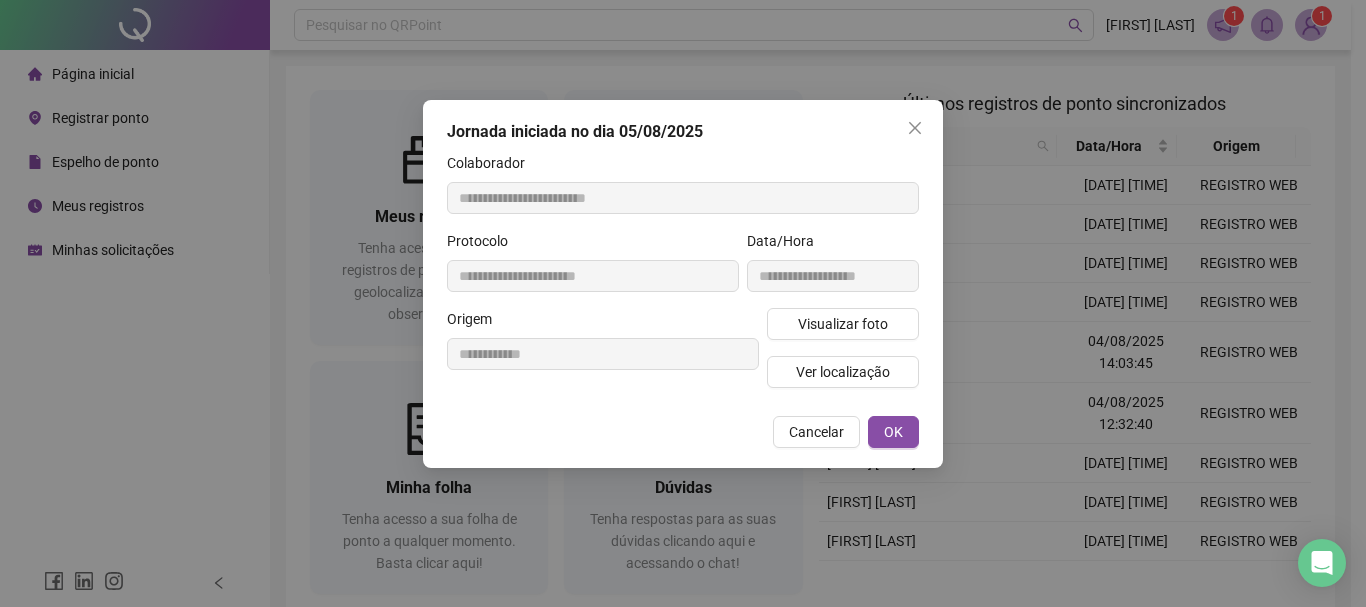 click on "**********" at bounding box center (683, 284) 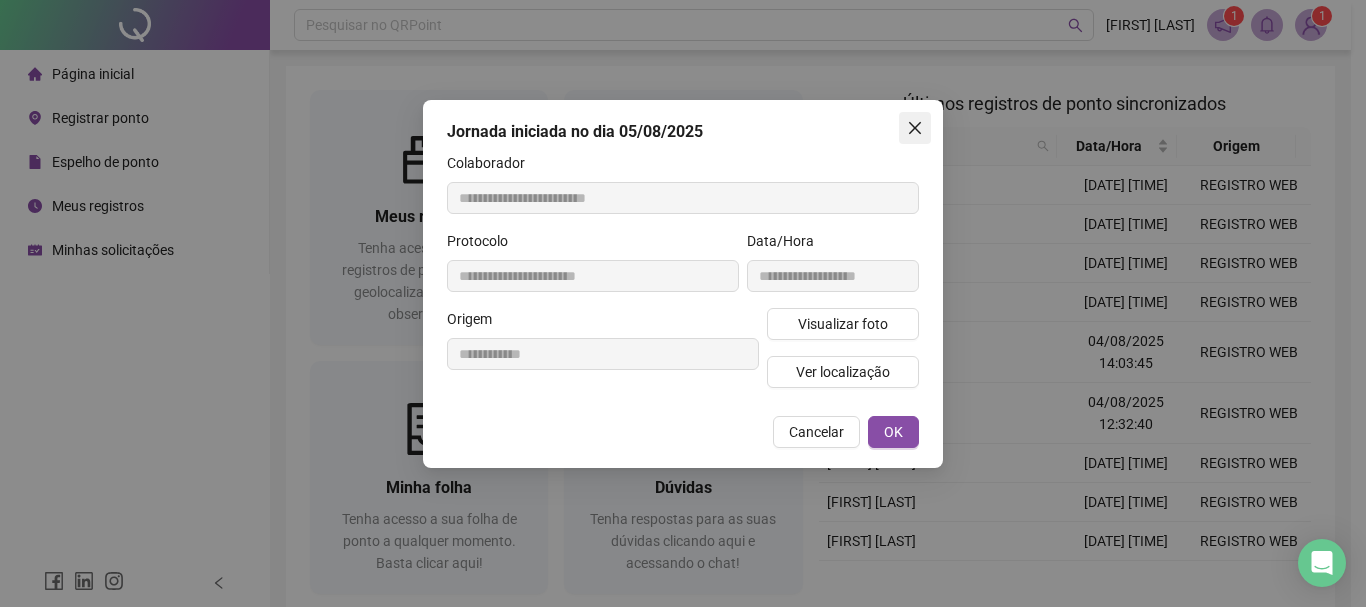 click 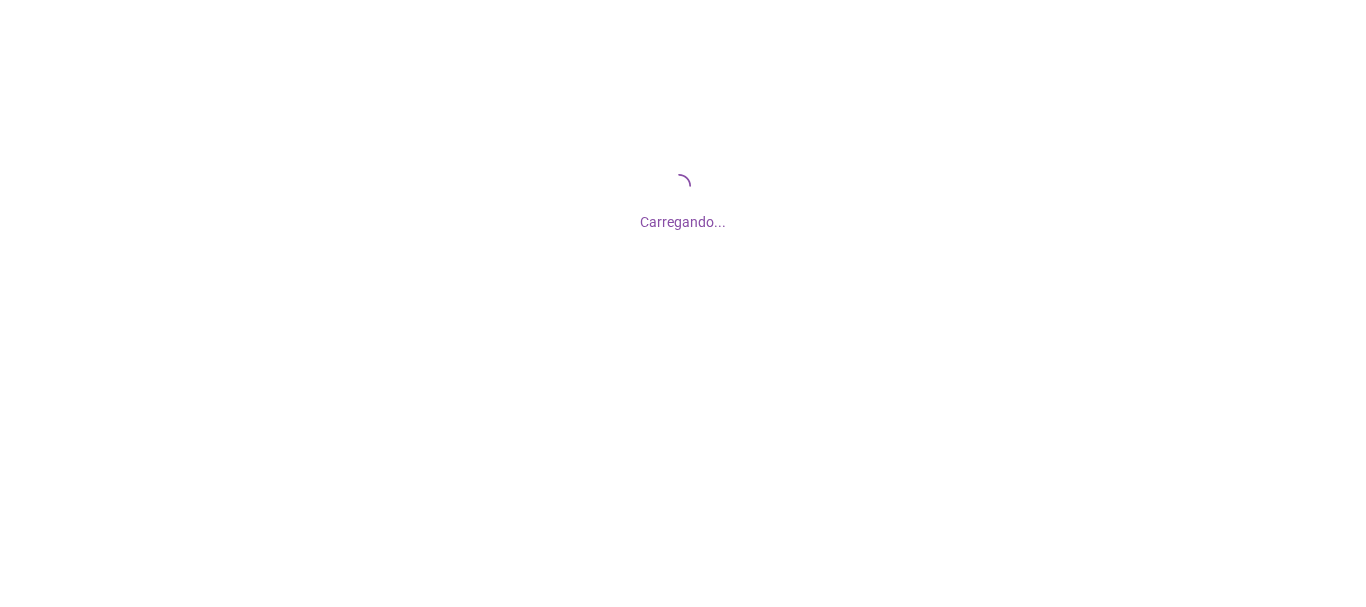scroll, scrollTop: 0, scrollLeft: 0, axis: both 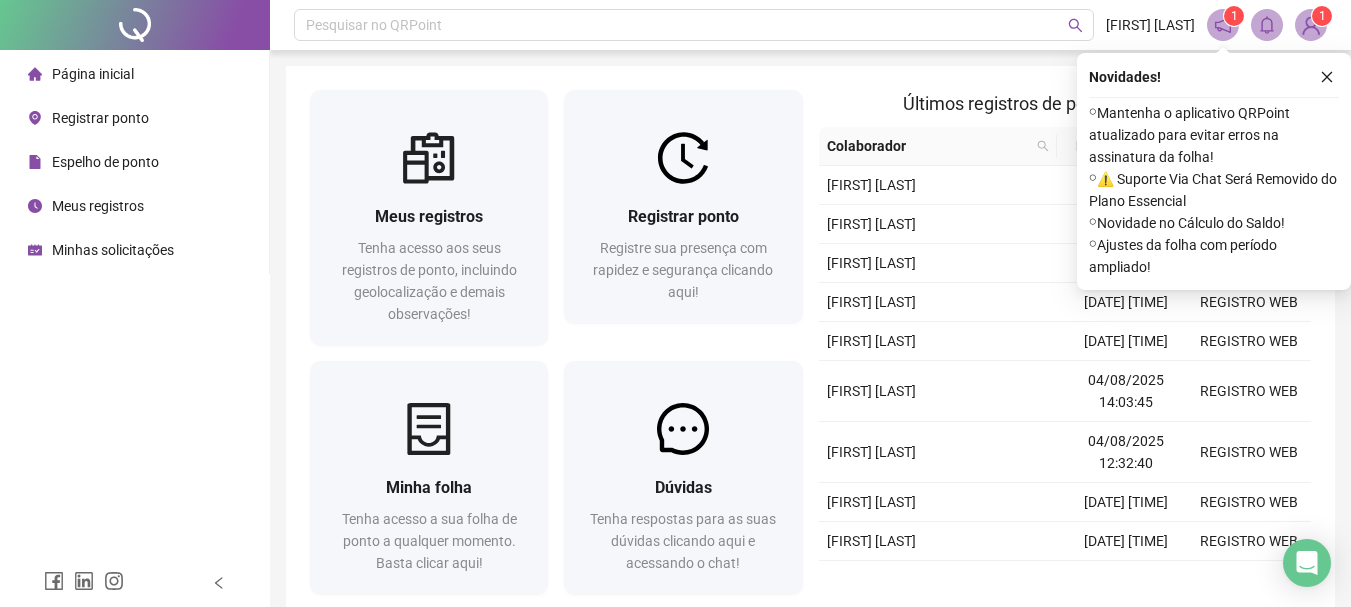 click on "Novidades !" at bounding box center (1214, 77) 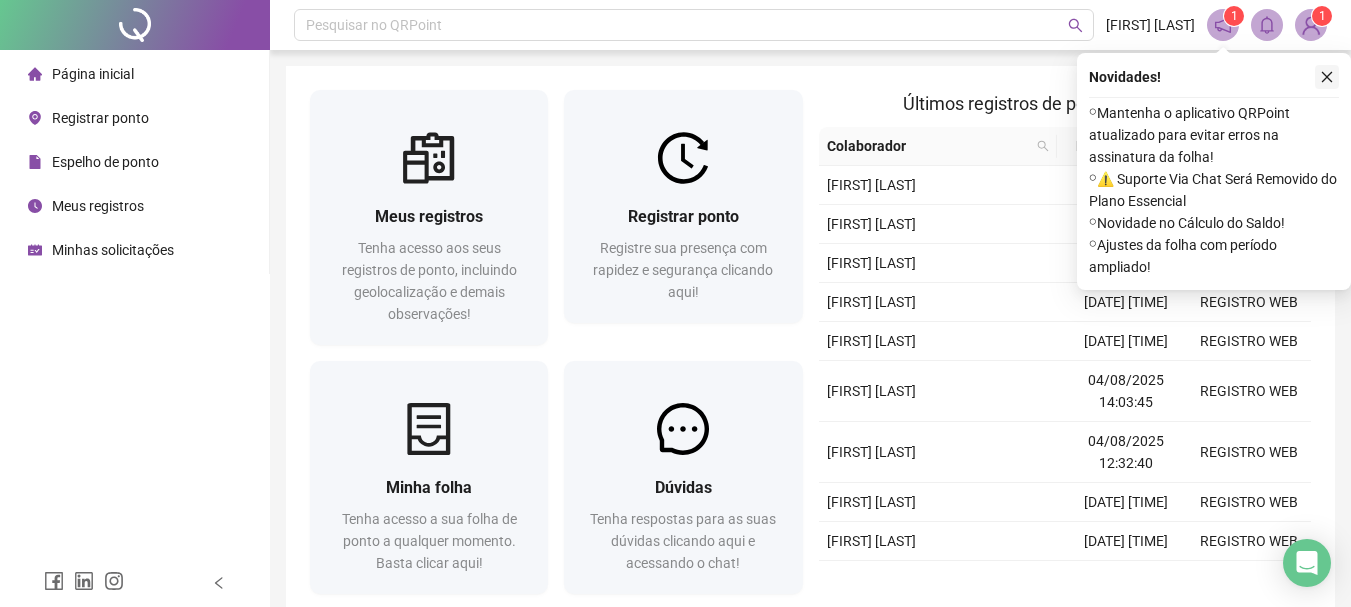 click 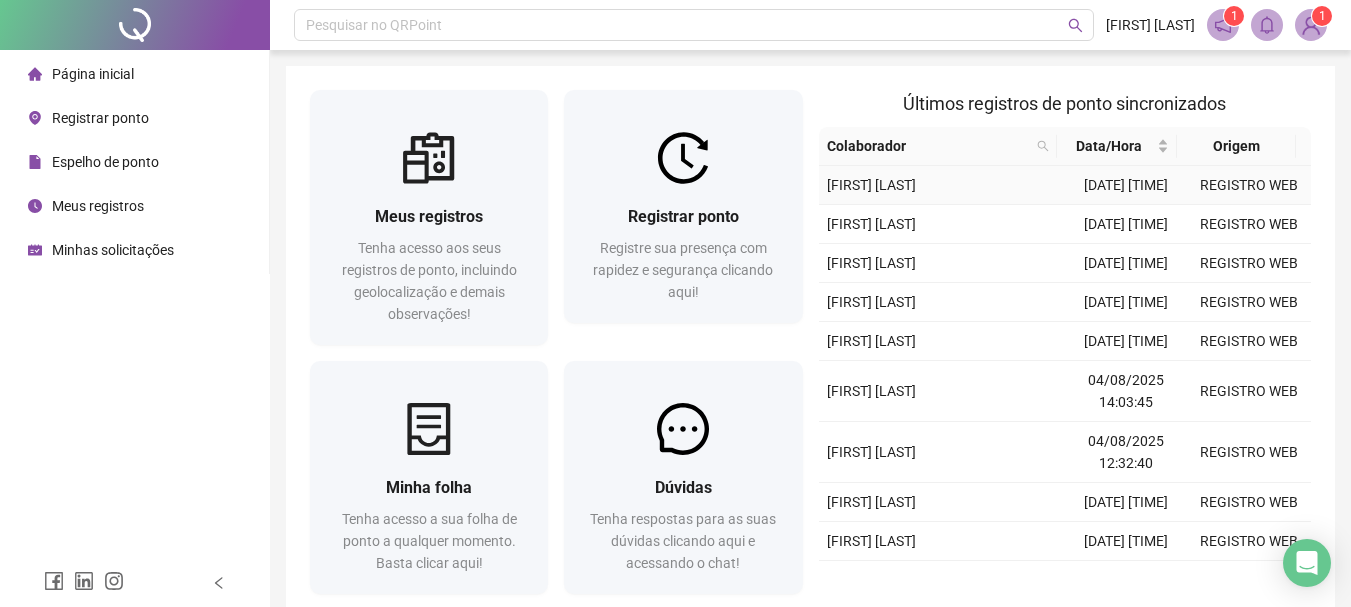 click on "[DATE] [TIME]" at bounding box center (1126, 185) 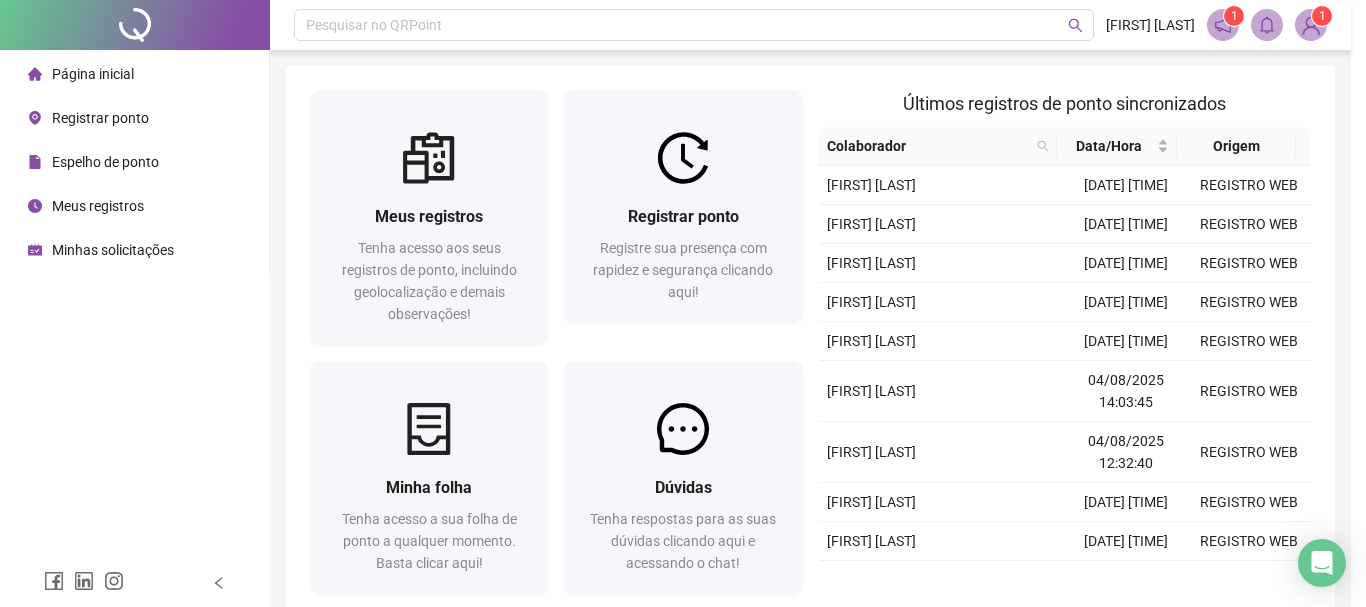 type on "**********" 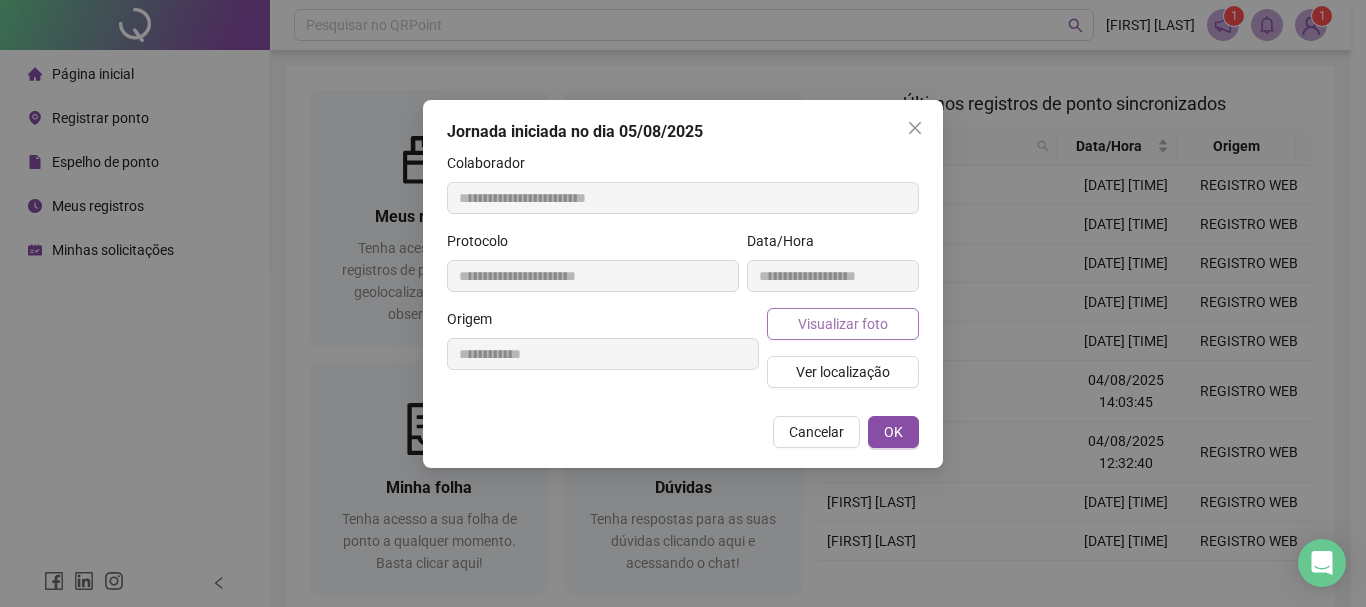 click on "Visualizar foto" at bounding box center (843, 324) 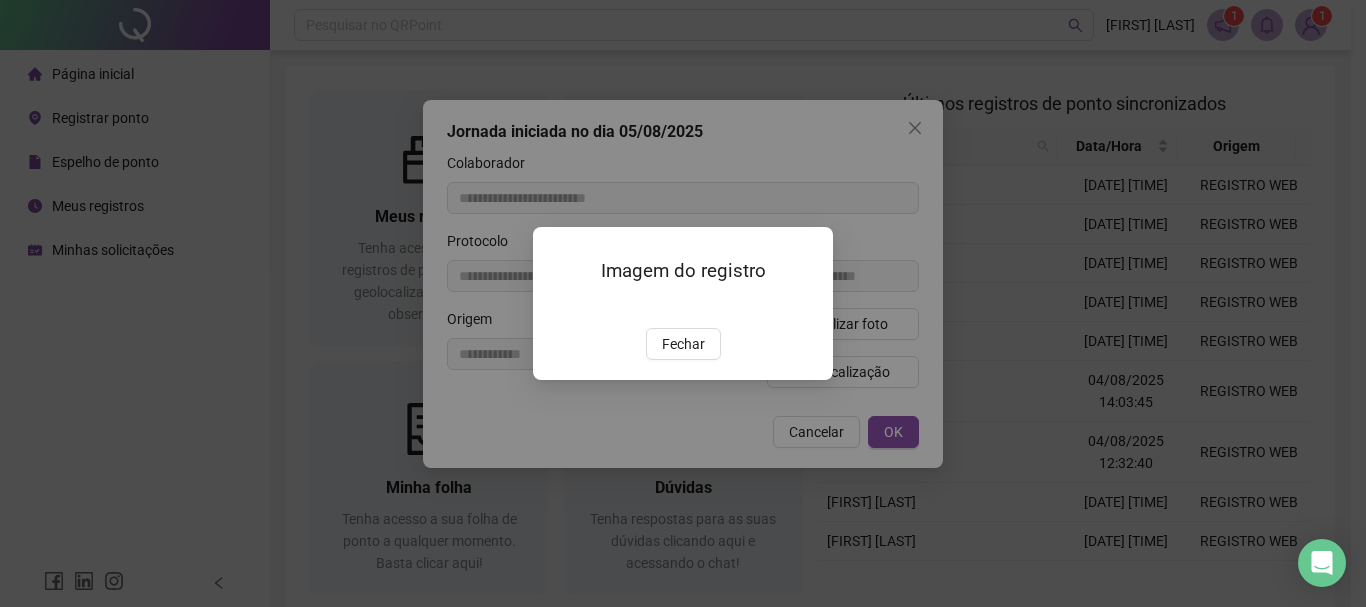click at bounding box center (557, 307) 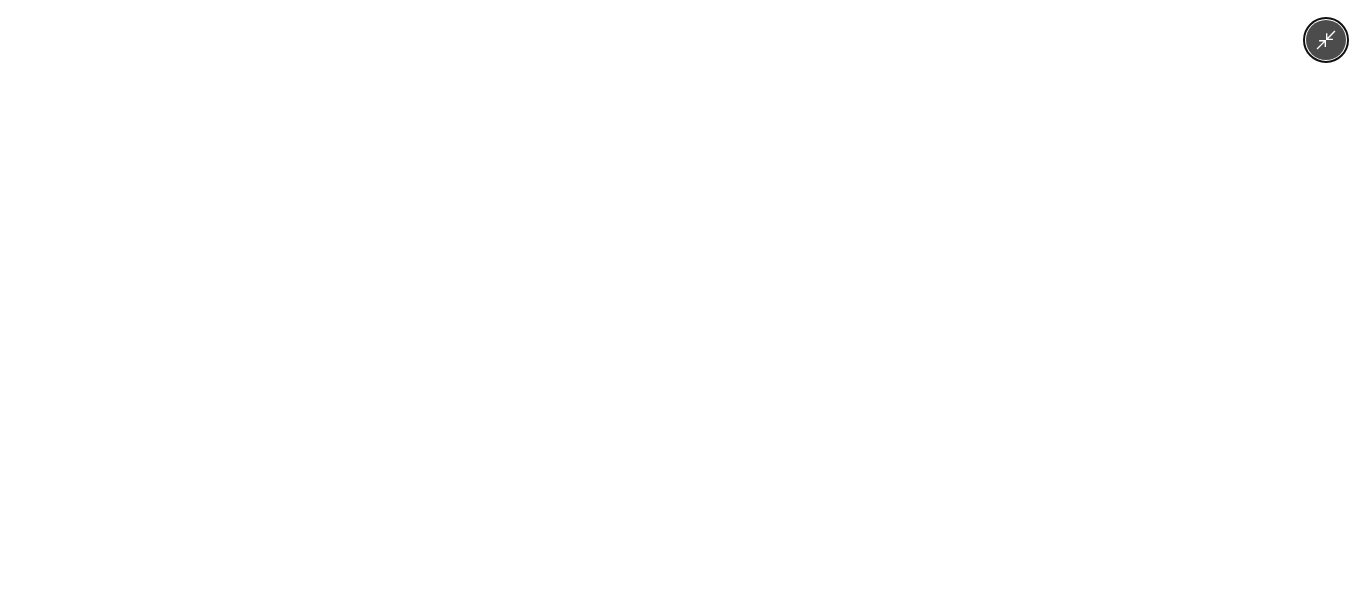 click at bounding box center (682, 303) 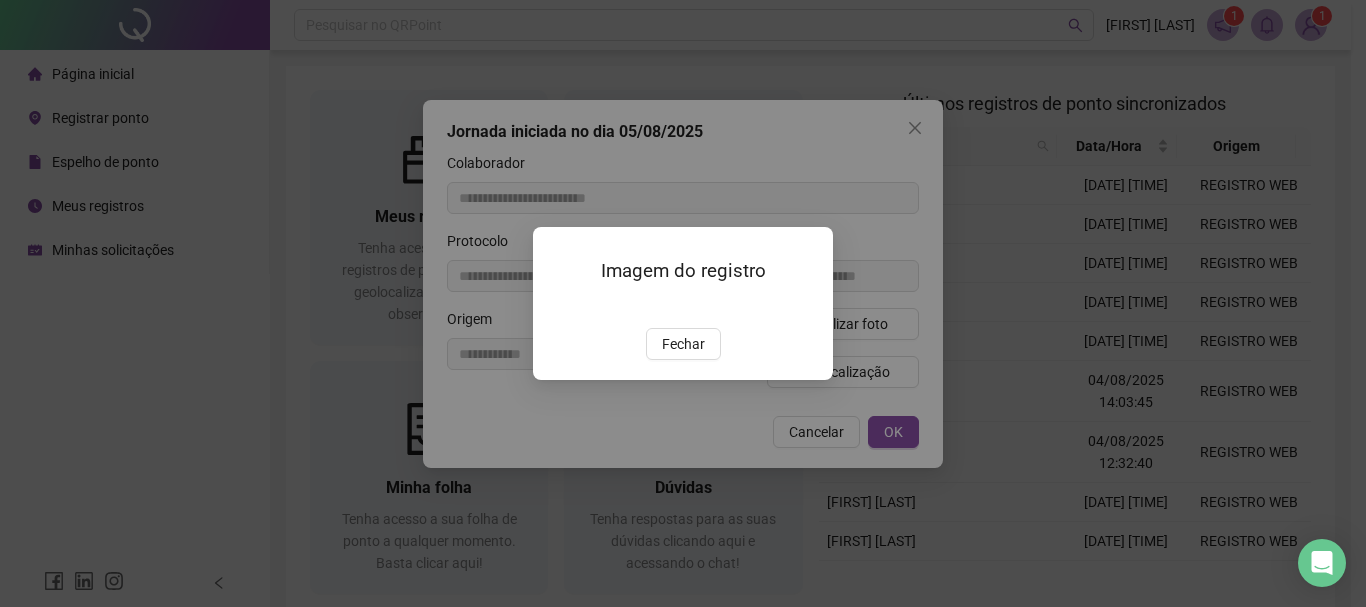 click on "Imagem do registro Fechar" at bounding box center (683, 303) 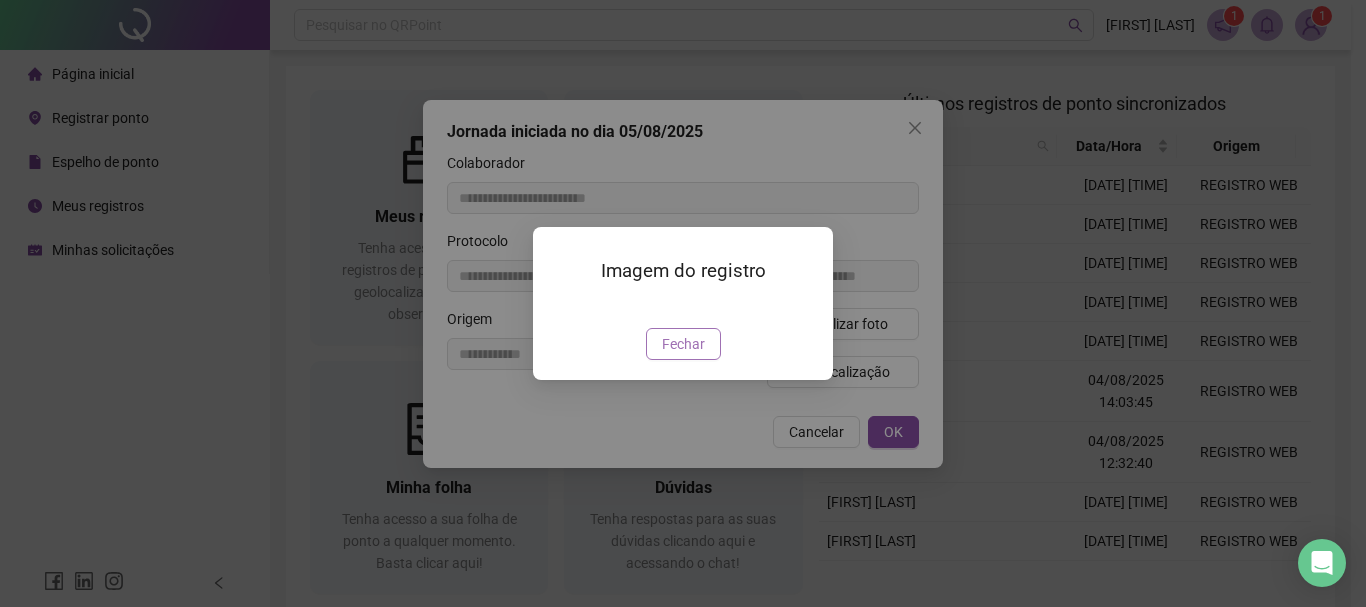 click on "Fechar" at bounding box center (683, 344) 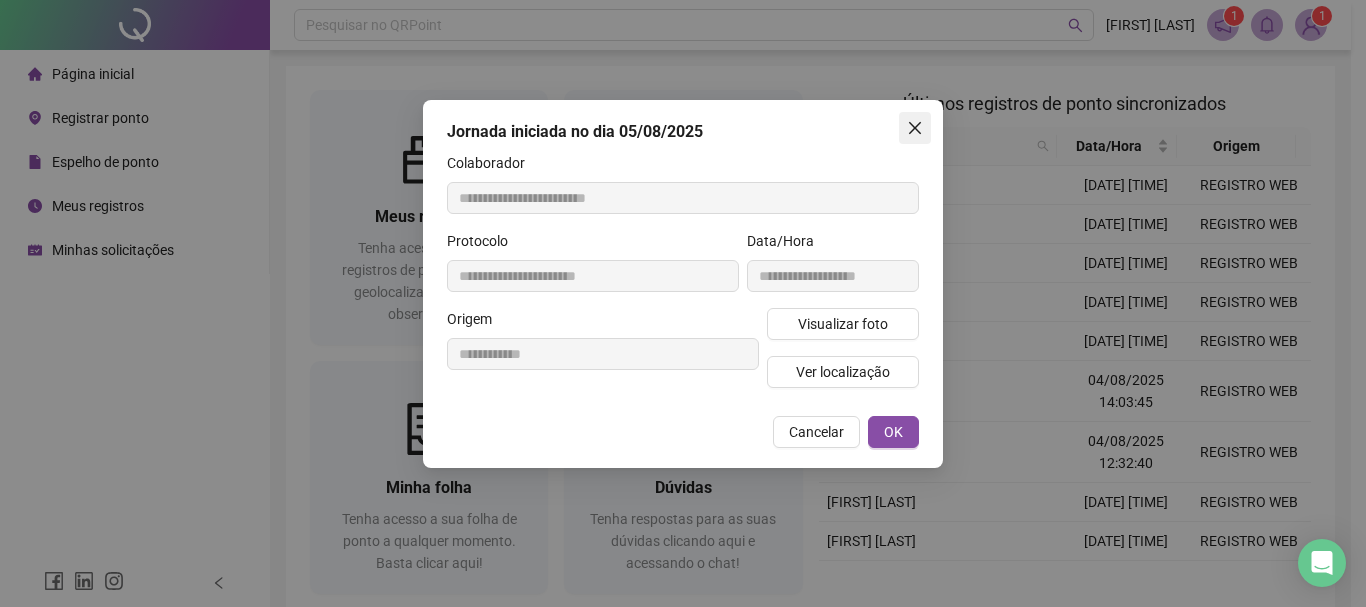 click at bounding box center [915, 128] 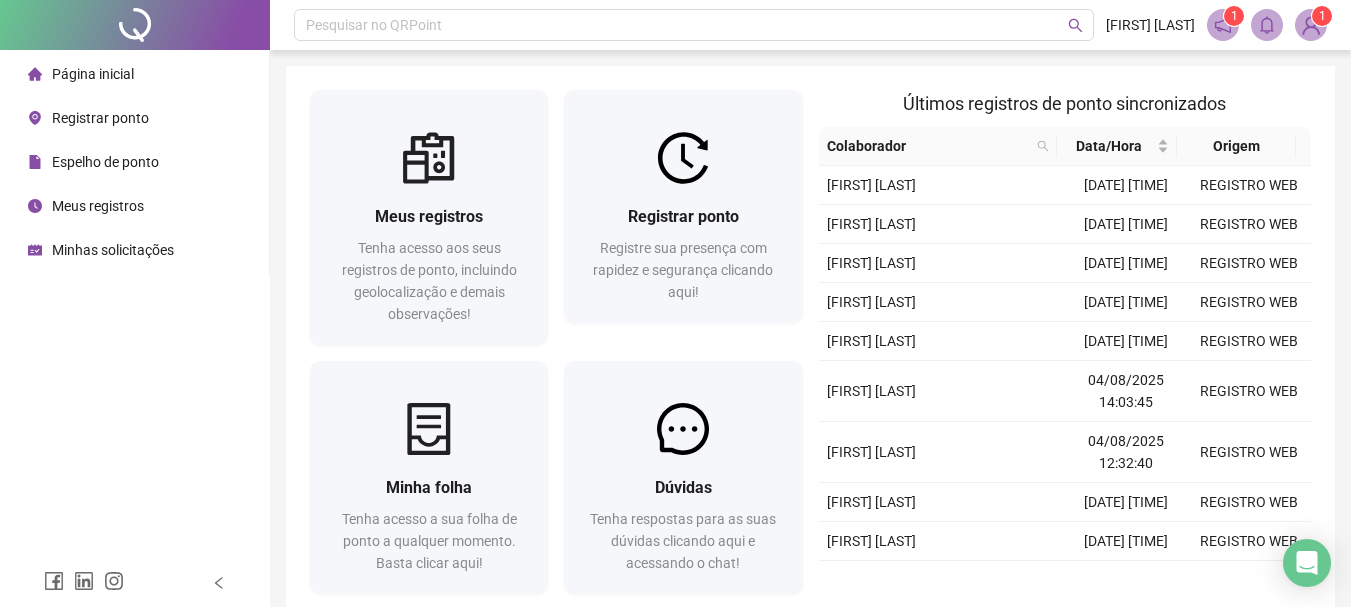 click at bounding box center [1311, 25] 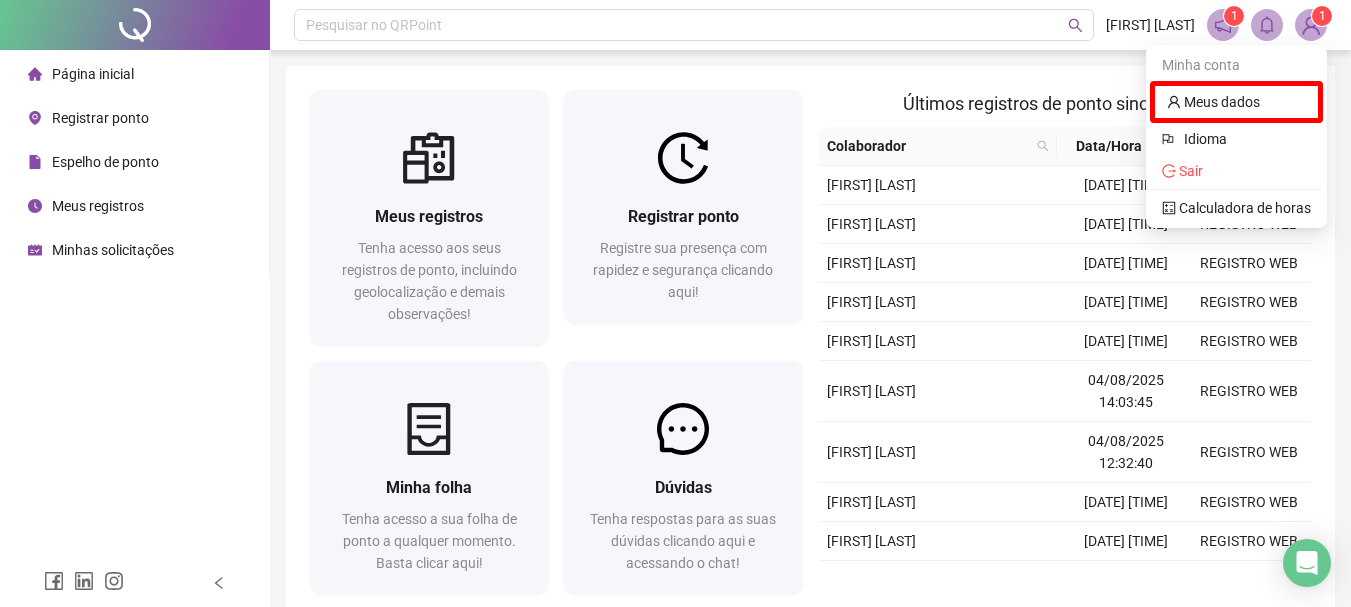 click at bounding box center (1311, 25) 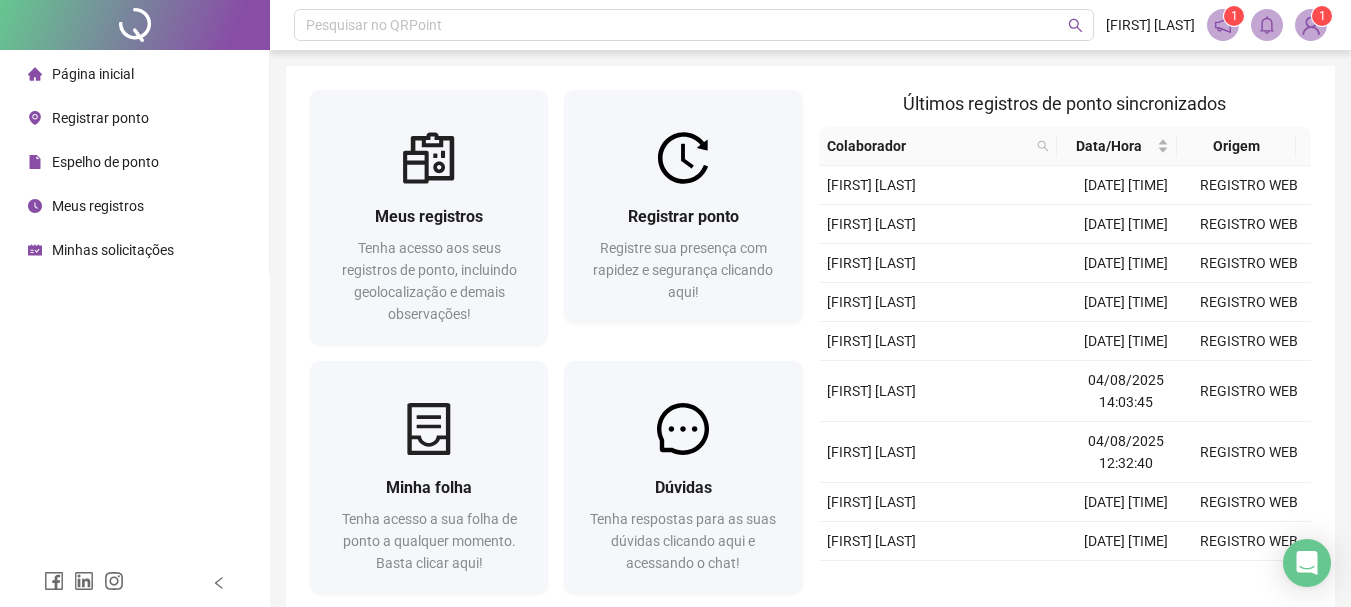 click on "Pesquisar no QRPoint JHONER PELINTIR 1 1" at bounding box center (810, 25) 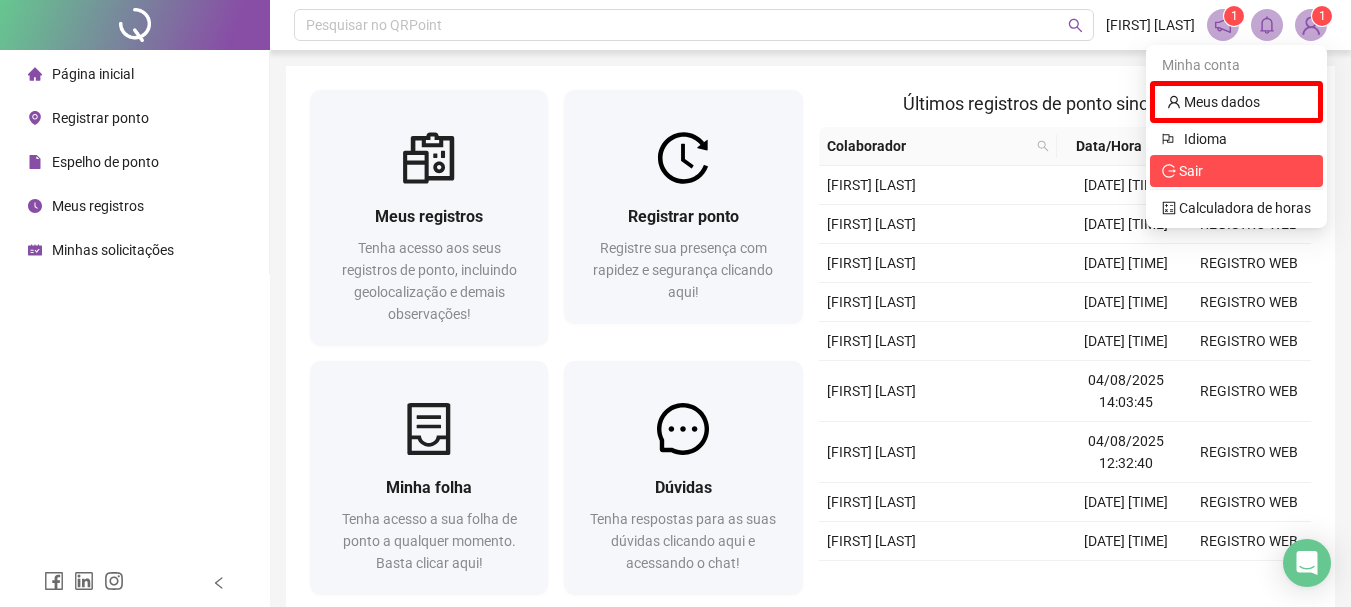 click on "Sair" at bounding box center [1191, 171] 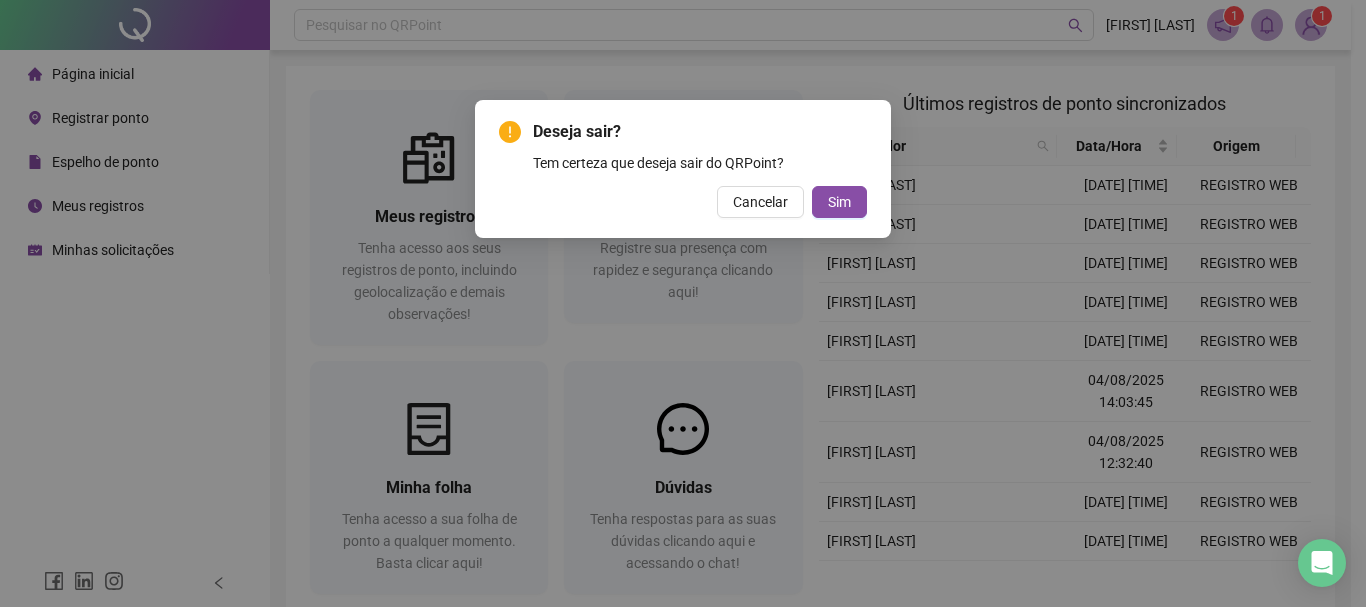 click on "Deseja sair? Tem certeza que deseja sair do QRPoint? Cancelar Sim" at bounding box center [683, 169] 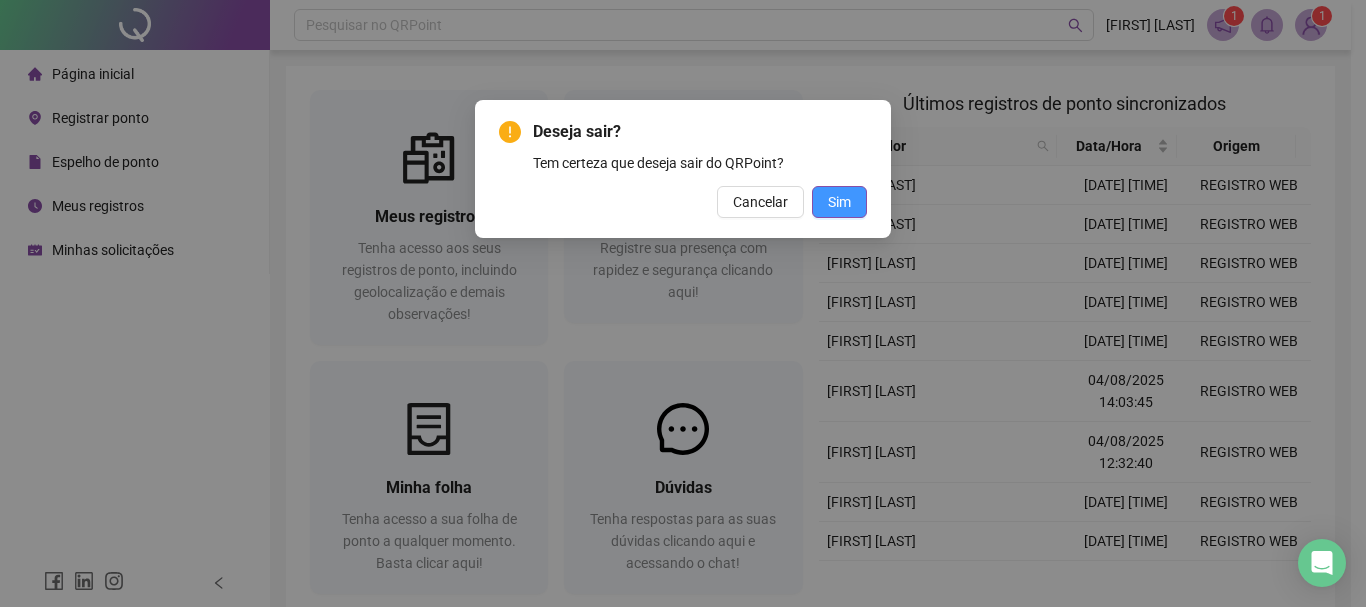 click on "Sim" at bounding box center [839, 202] 